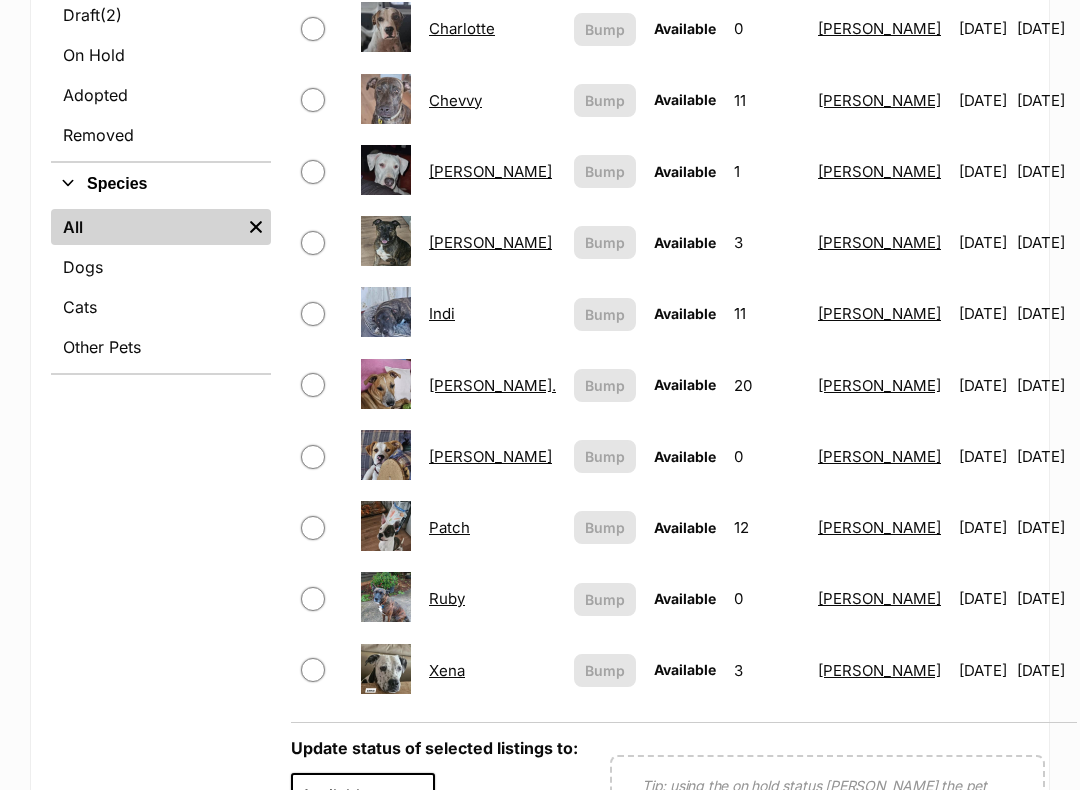 scroll, scrollTop: 627, scrollLeft: 0, axis: vertical 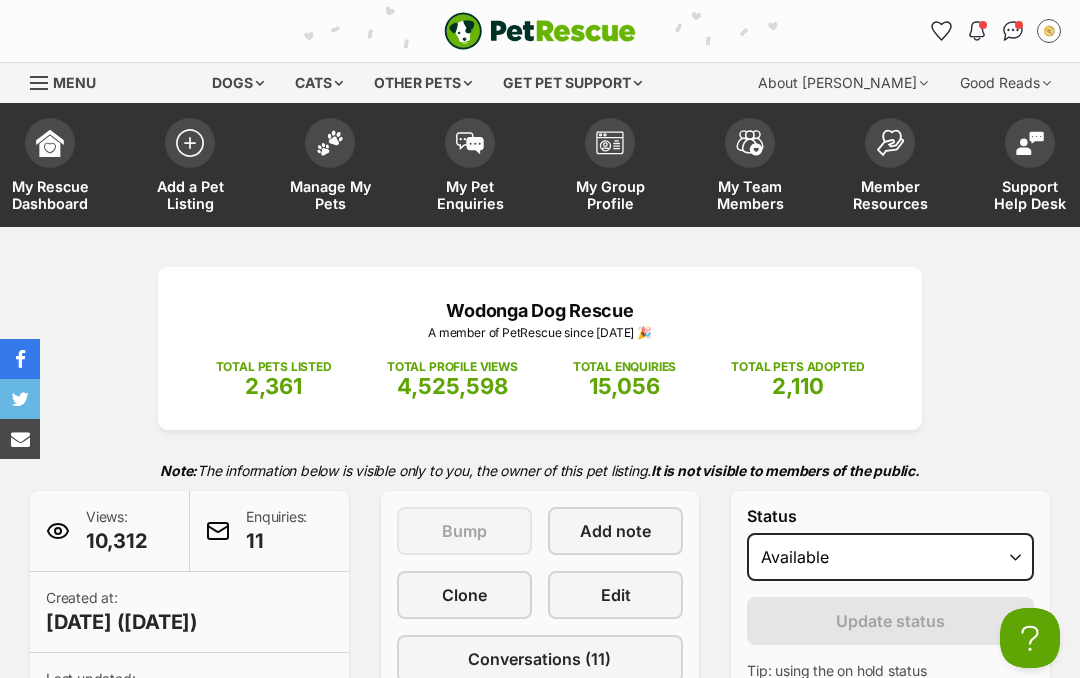 click on "Edit" at bounding box center [615, 595] 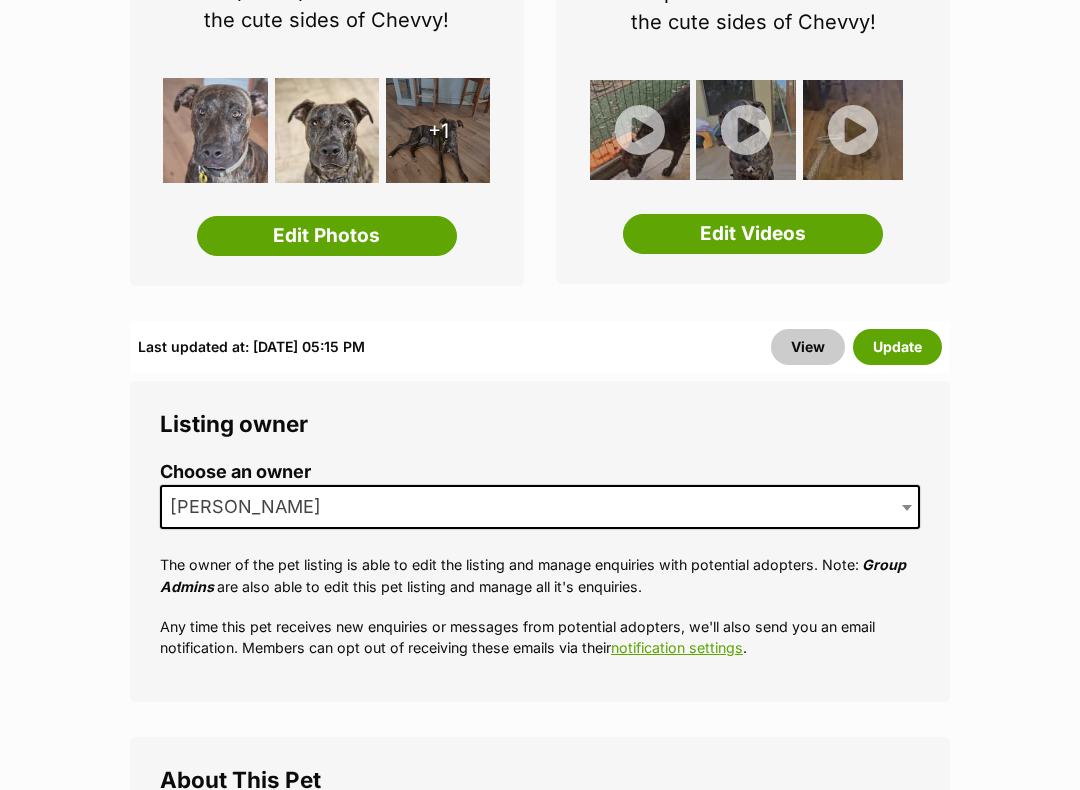 scroll, scrollTop: 499, scrollLeft: 0, axis: vertical 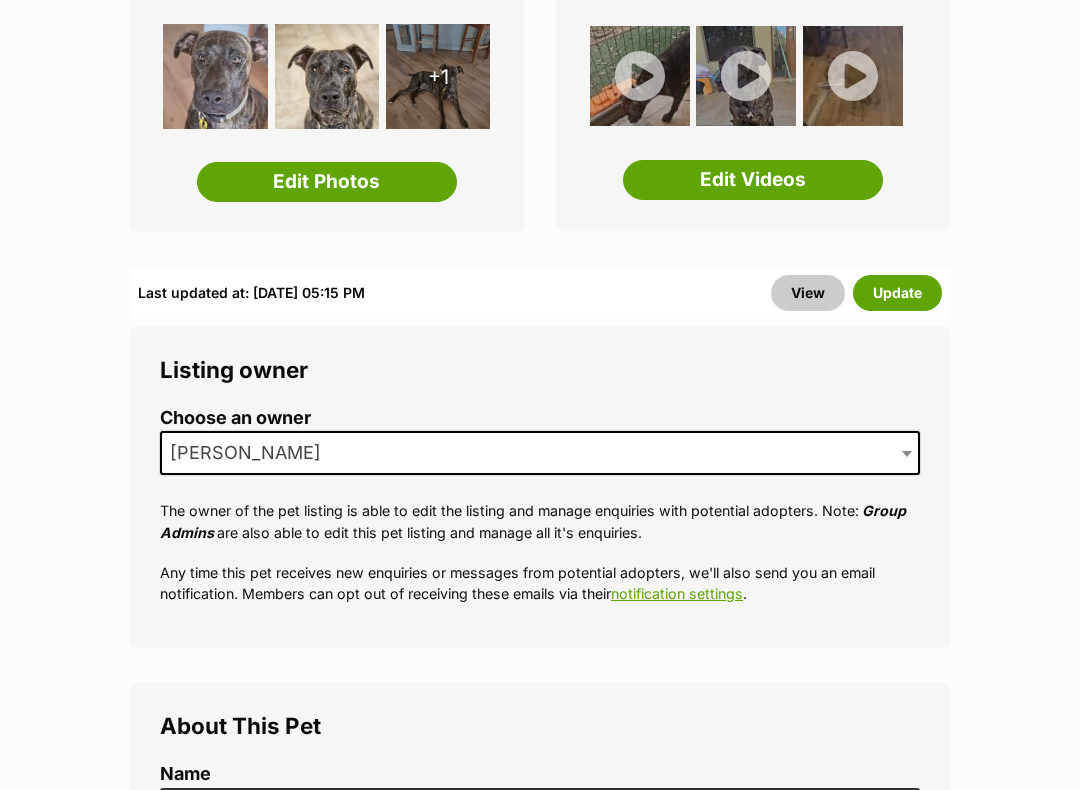 click at bounding box center [640, 76] 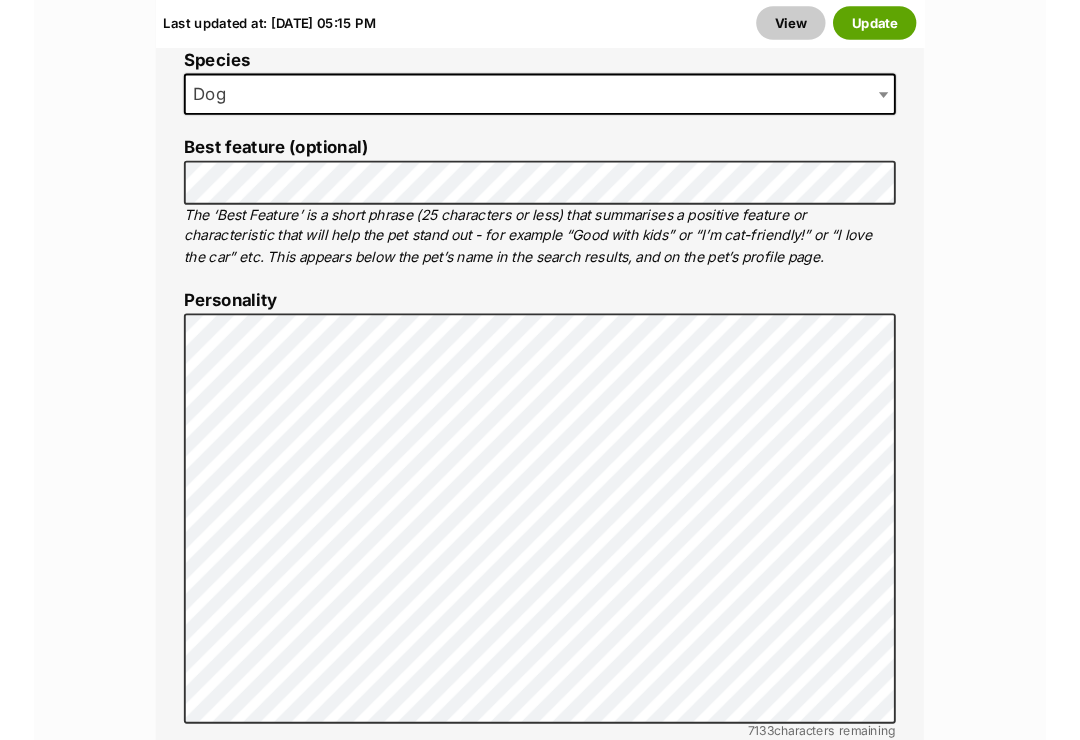 scroll, scrollTop: 1535, scrollLeft: 0, axis: vertical 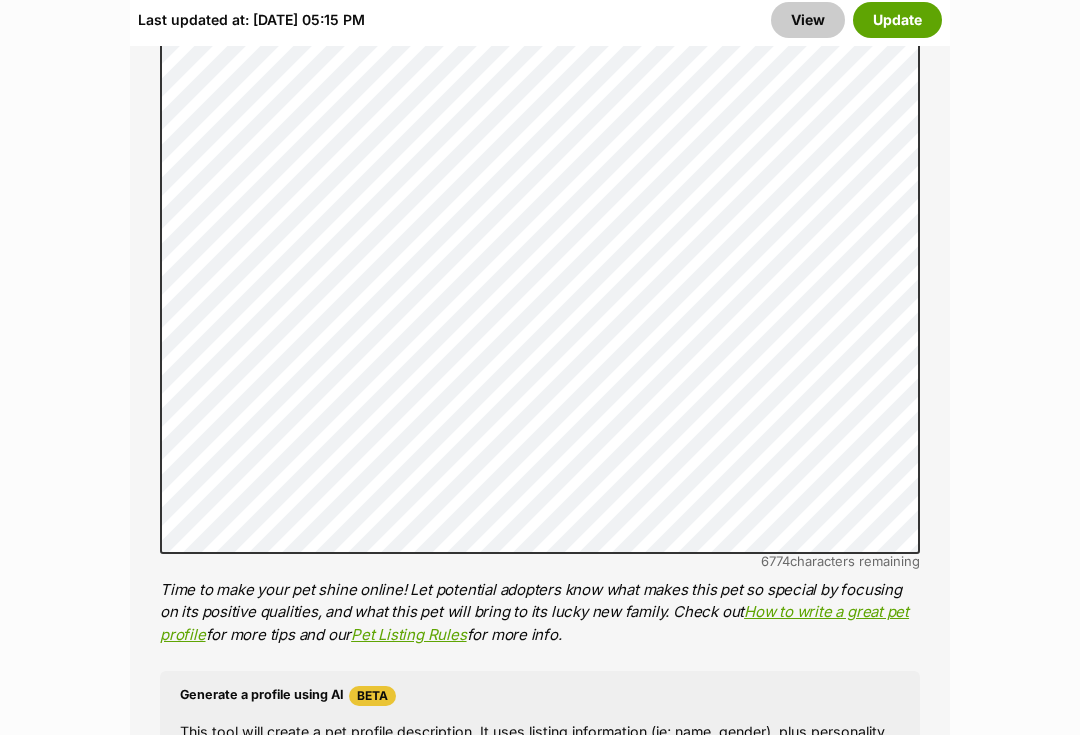 click on "Update" at bounding box center [897, 25] 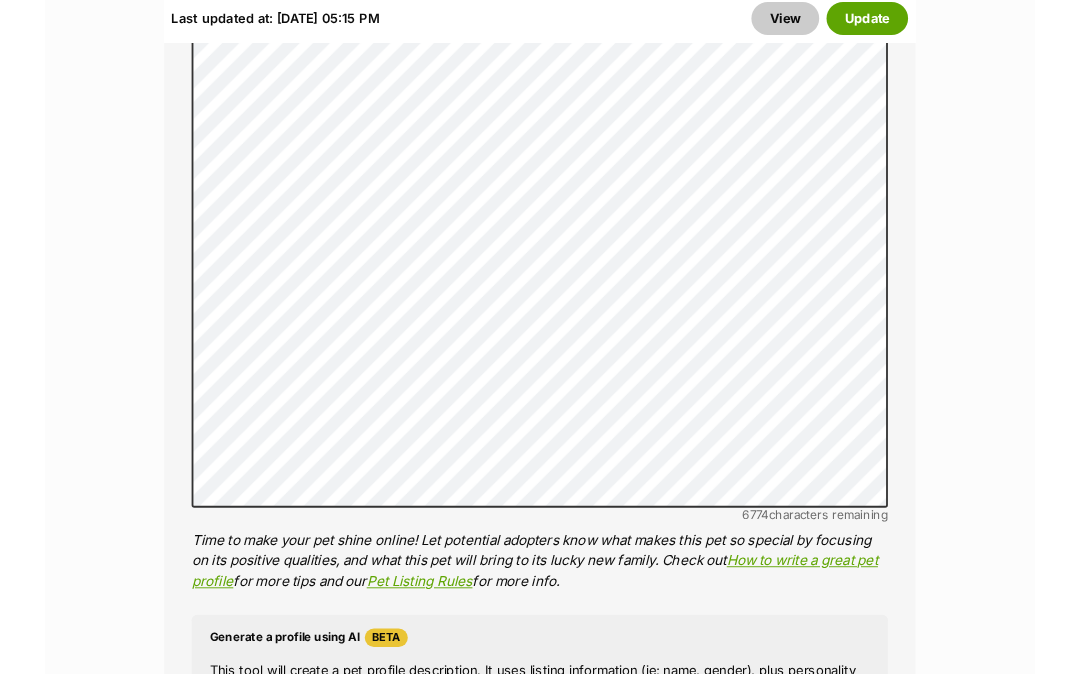 scroll, scrollTop: 1762, scrollLeft: 0, axis: vertical 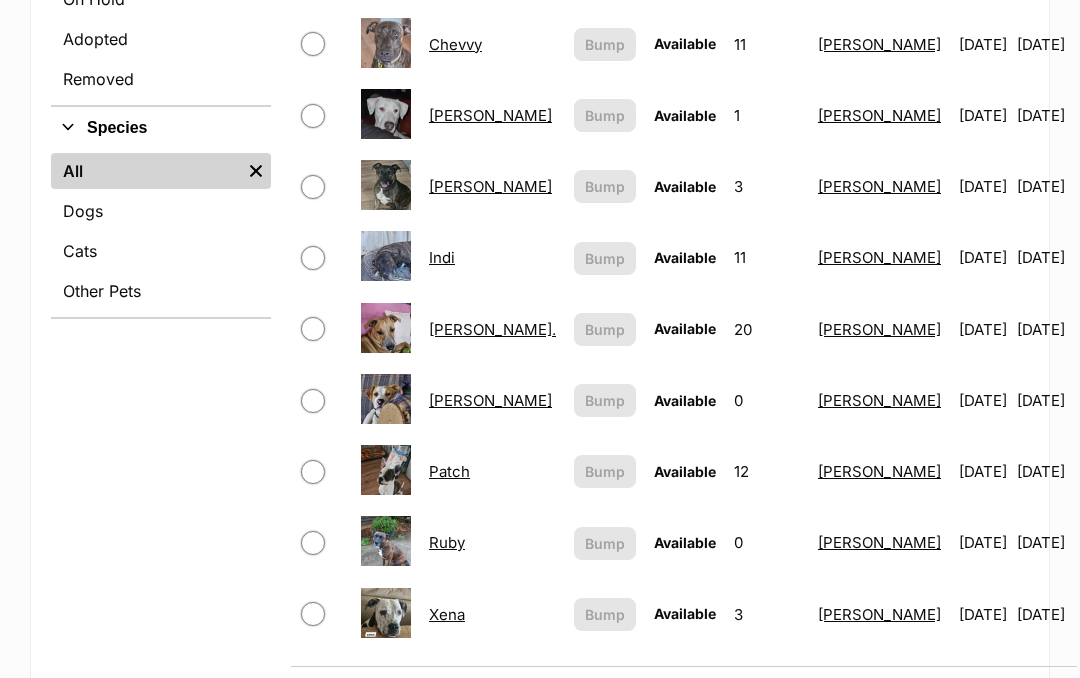 click on "07/07/2025" at bounding box center [1046, 542] 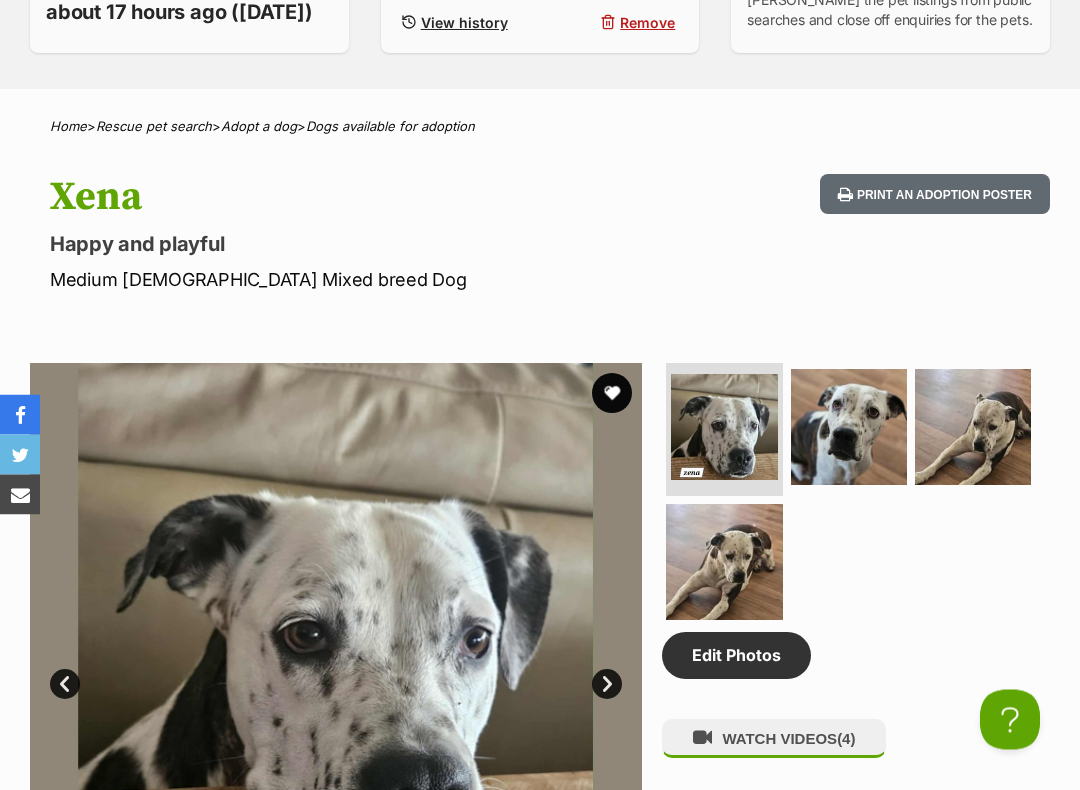 scroll, scrollTop: 695, scrollLeft: 0, axis: vertical 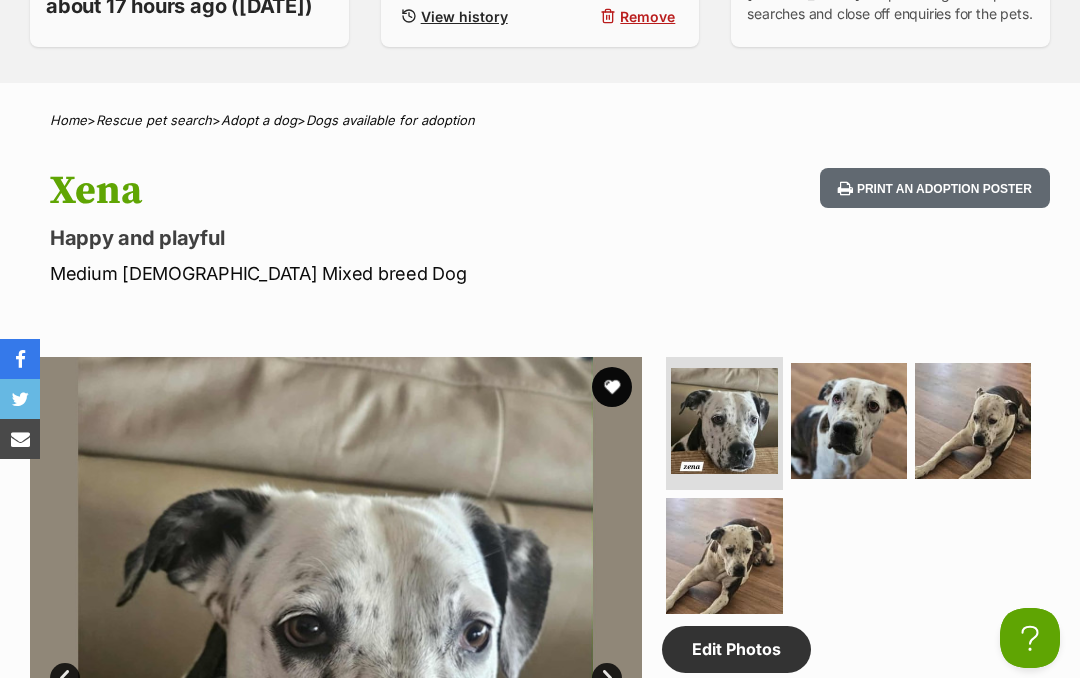 click on "Print an adoption poster" at bounding box center (935, 188) 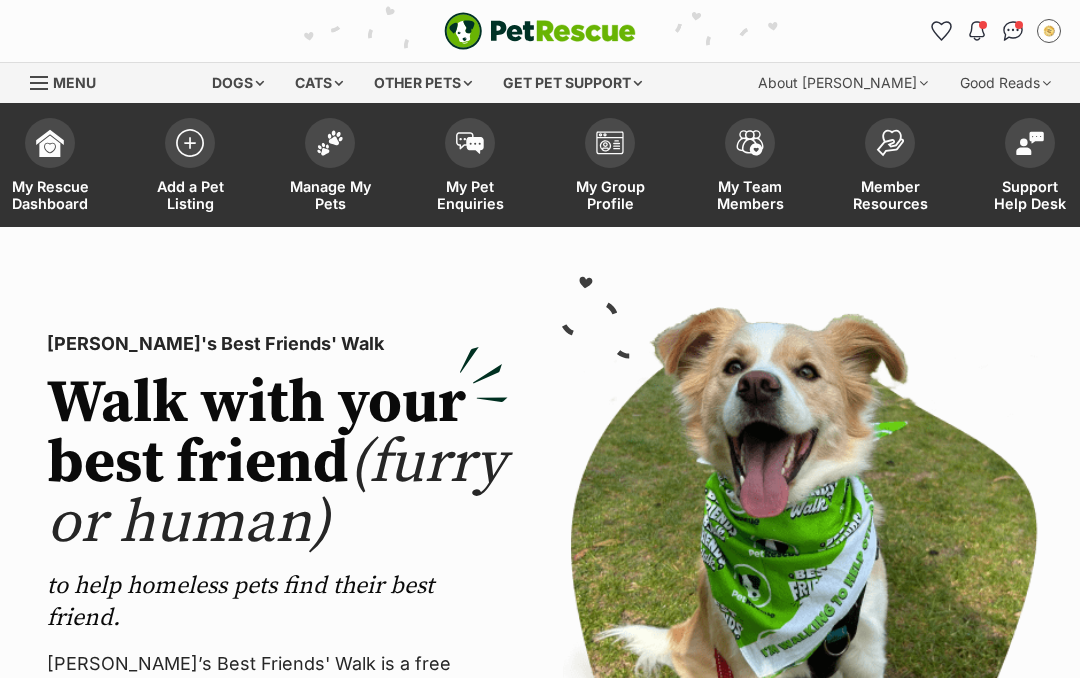 scroll, scrollTop: 0, scrollLeft: 0, axis: both 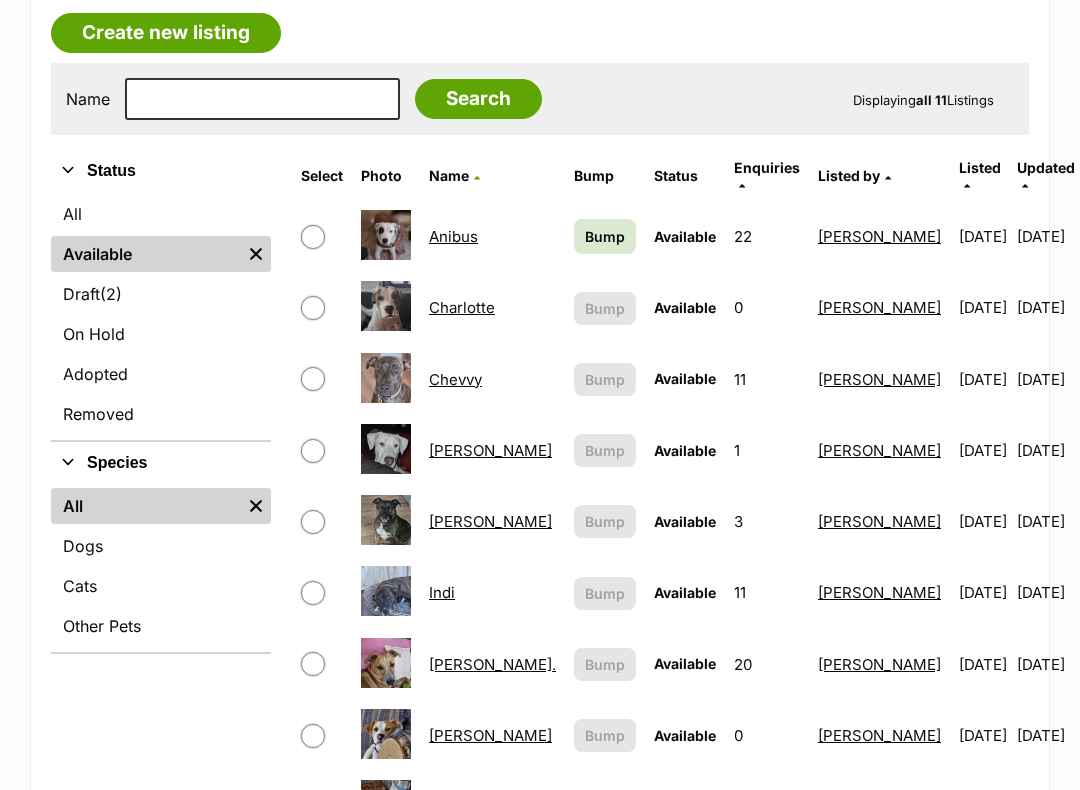 click on "[PERSON_NAME]" at bounding box center (490, 450) 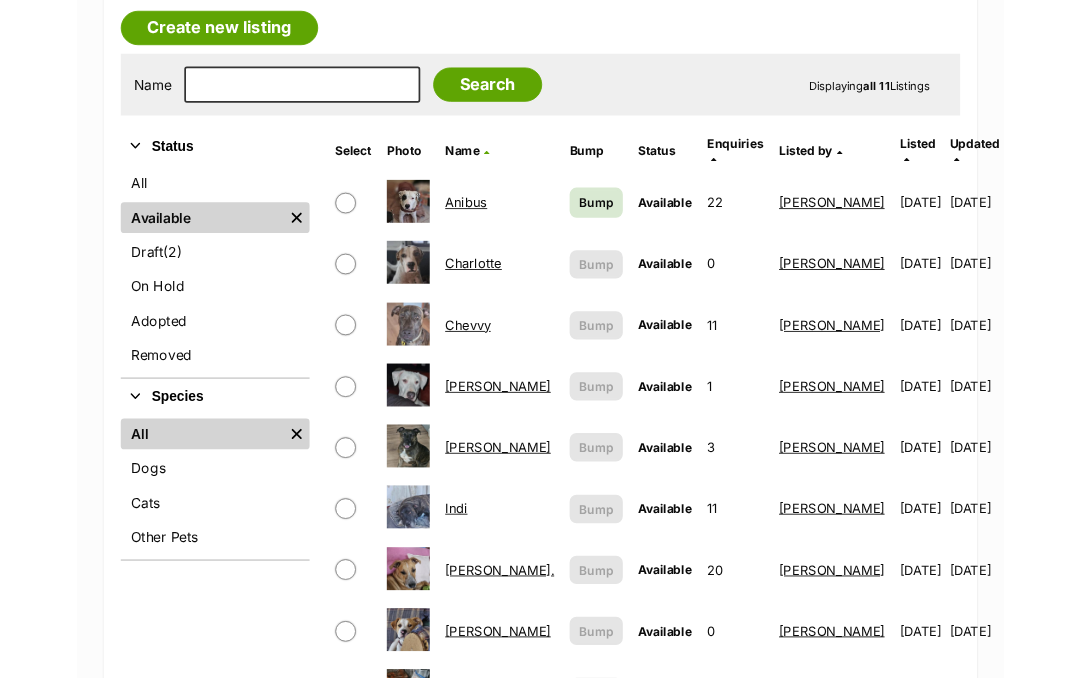 scroll, scrollTop: 404, scrollLeft: 0, axis: vertical 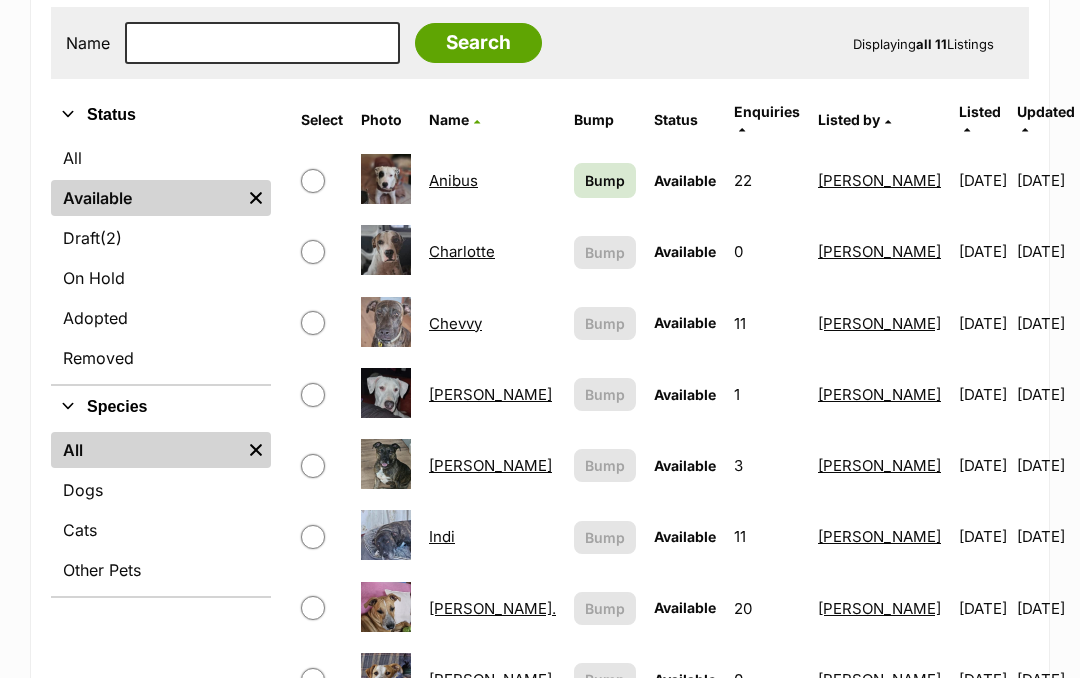 click on "[PERSON_NAME]" at bounding box center [490, 465] 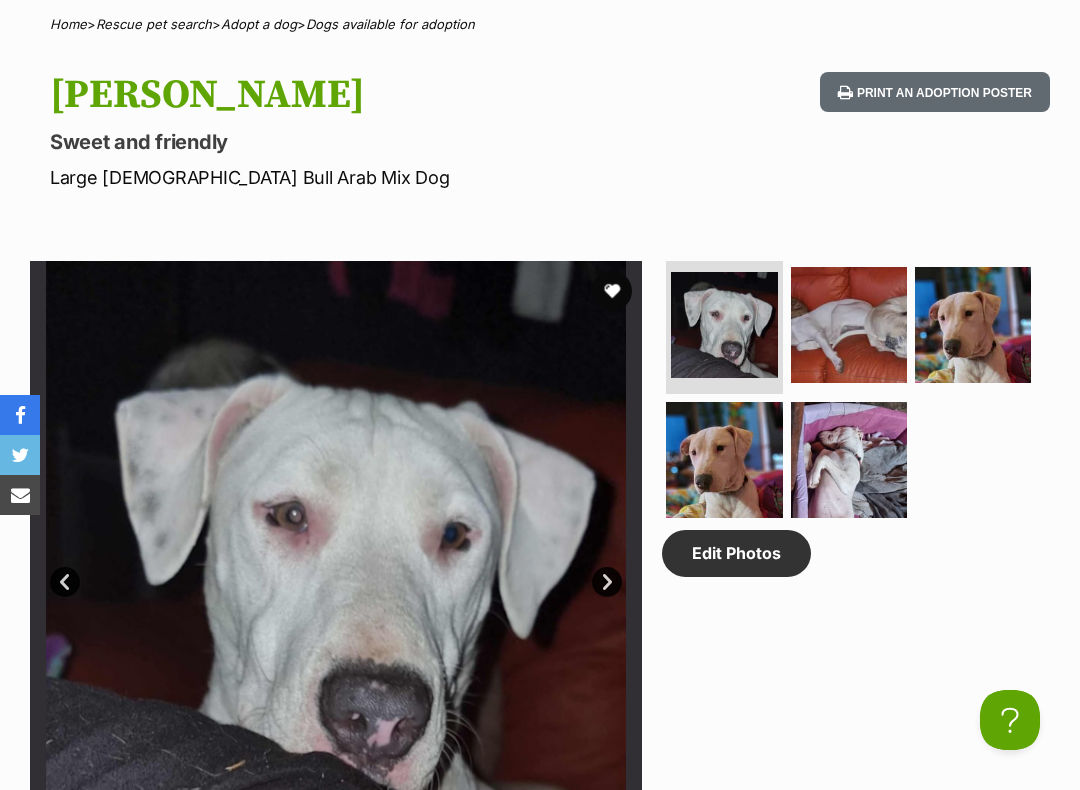 scroll, scrollTop: 0, scrollLeft: 0, axis: both 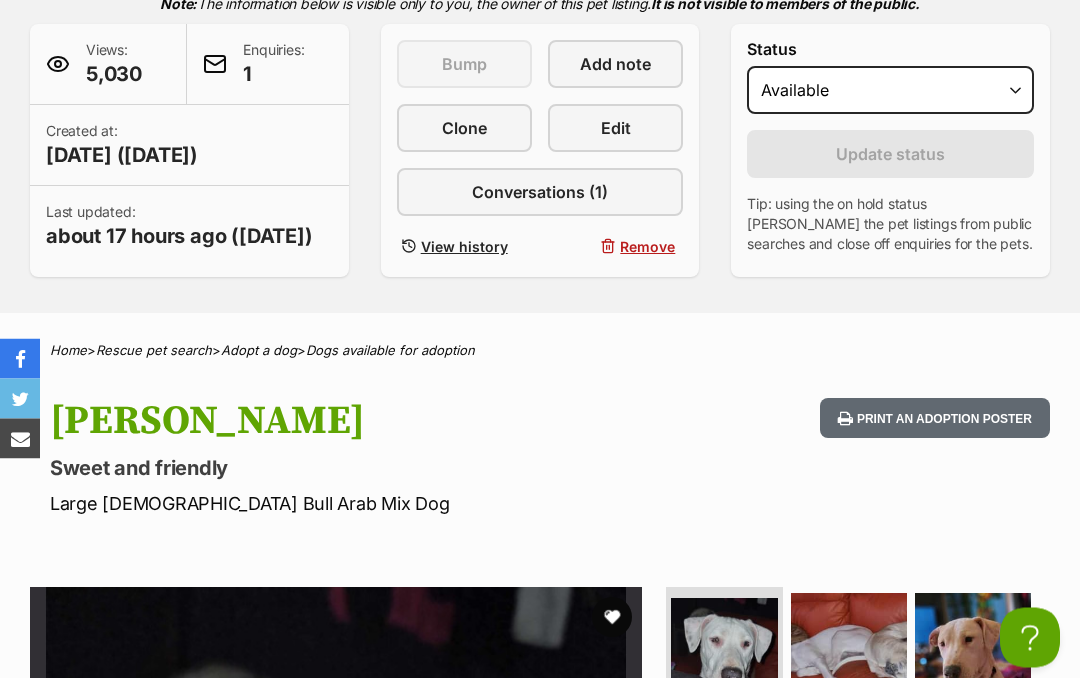 click on "Print an adoption poster" at bounding box center [935, 419] 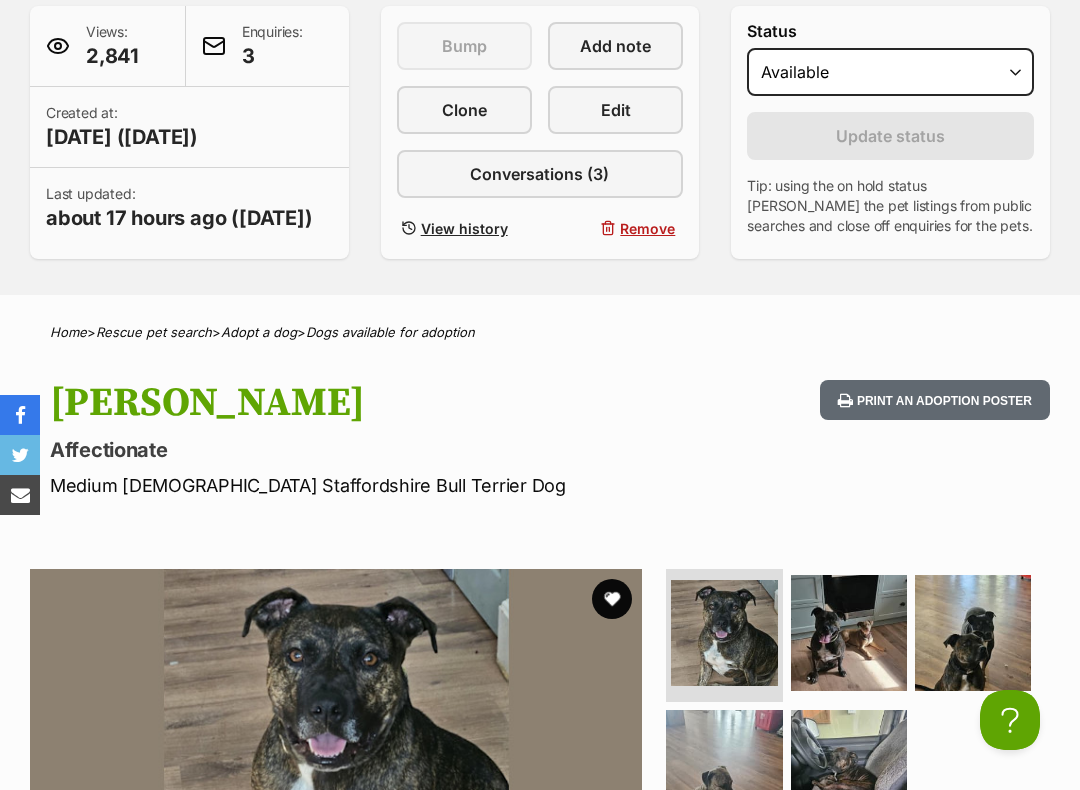 scroll, scrollTop: 0, scrollLeft: 0, axis: both 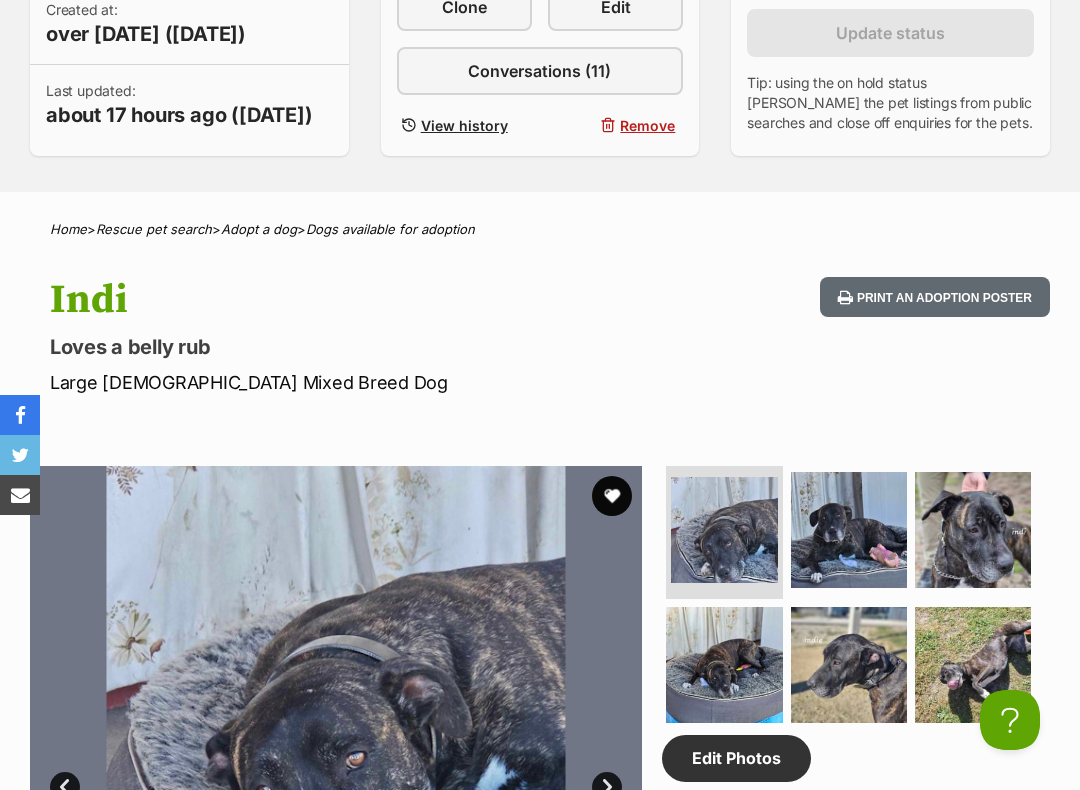 click on "Print an adoption poster" at bounding box center [935, 297] 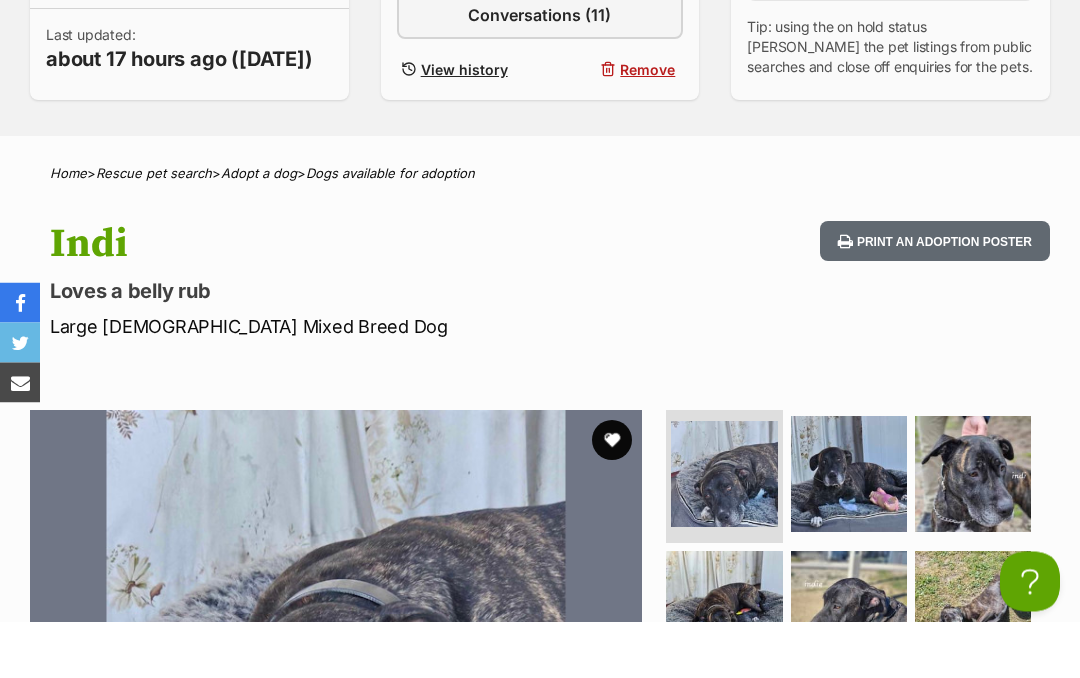 scroll, scrollTop: 644, scrollLeft: 0, axis: vertical 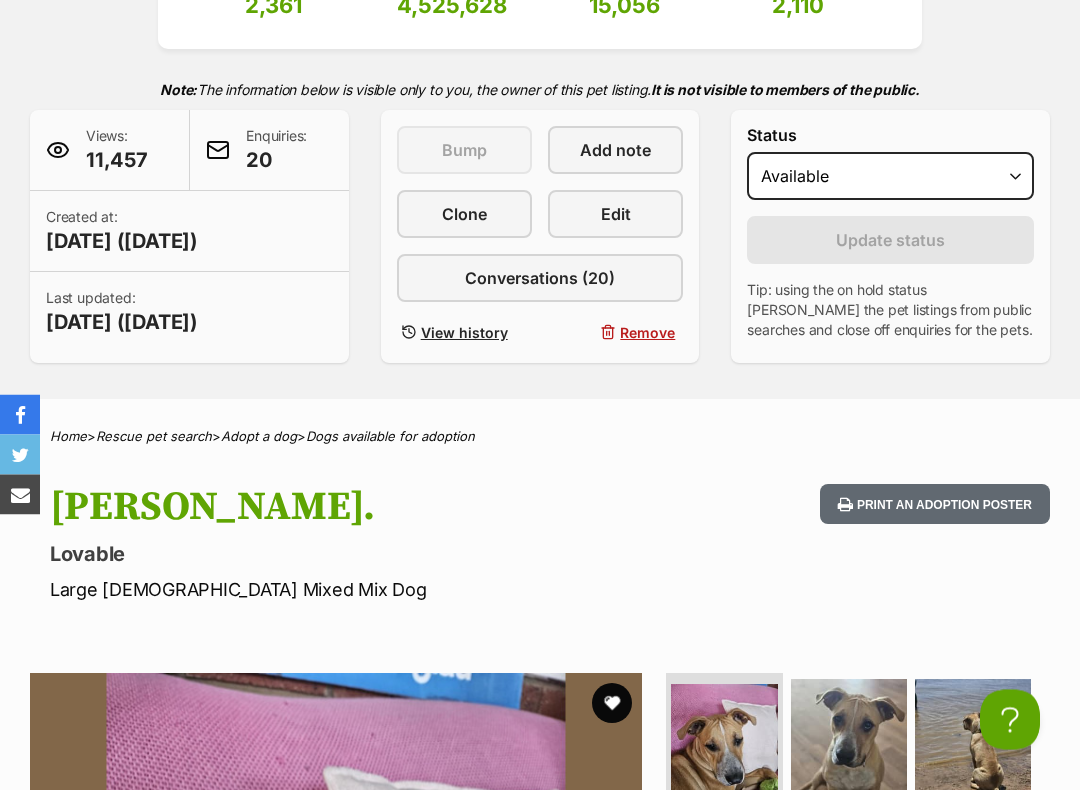 click on "Print an adoption poster" at bounding box center (935, 505) 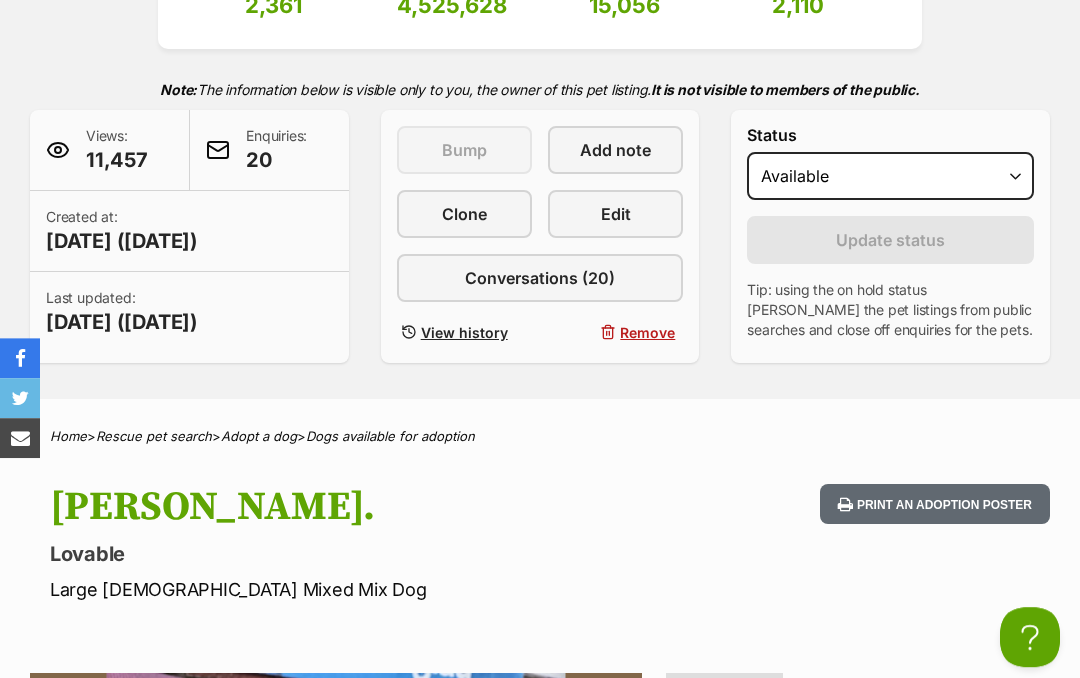 scroll, scrollTop: 437, scrollLeft: 0, axis: vertical 